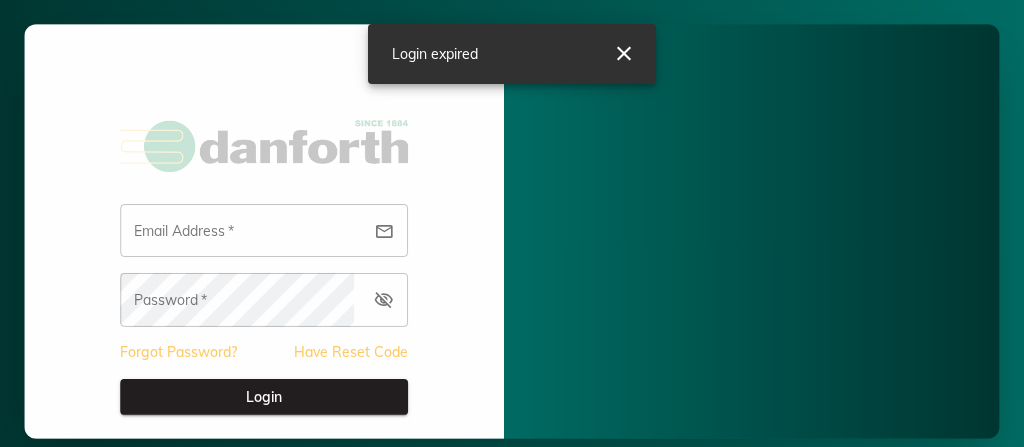 scroll, scrollTop: 0, scrollLeft: 0, axis: both 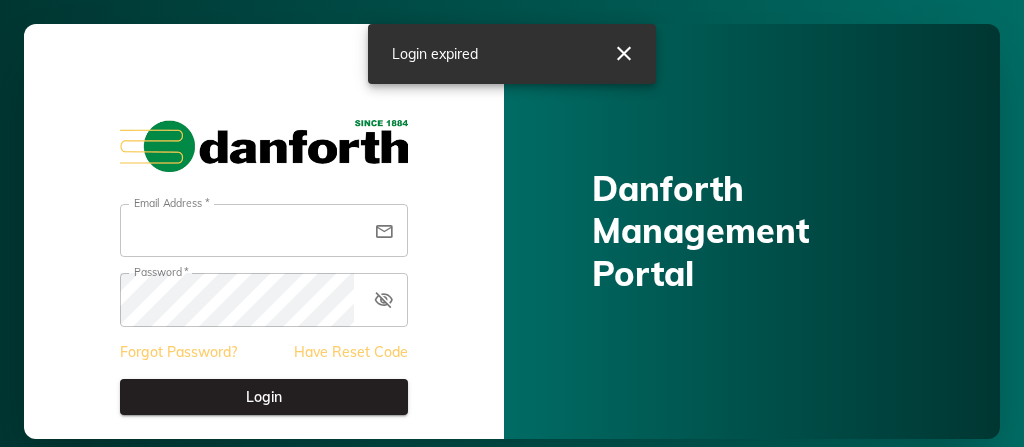 type on "**********" 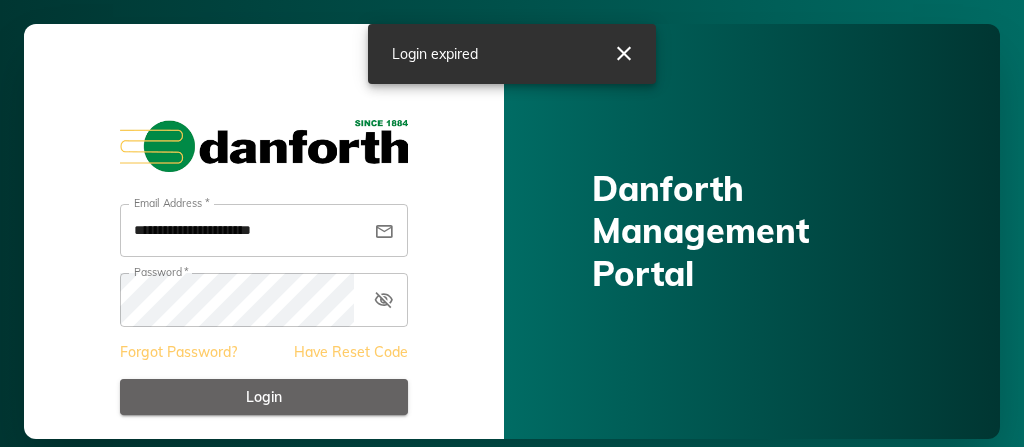 click on "Login" at bounding box center [264, 397] 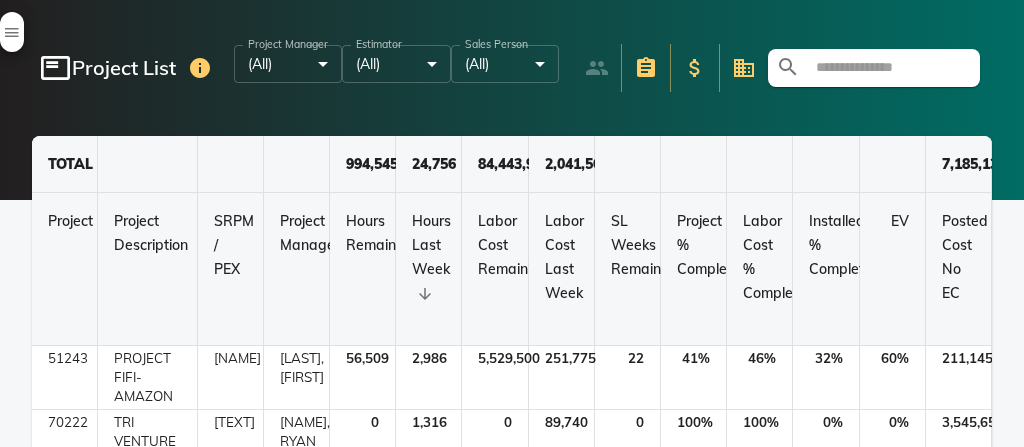 click on "menu featured_play_list Project List Project Manager (All) * ​ Estimator (All) * ​ Sales Person (All) * ​ search TOTAL 994,545 24,756 84,443,968 2,041,563 7,185,137 Project Project Description SRPM / PEX Project Manager Hours Remaining Hours Last Week Labor Cost Remaining Labor Cost Last Week SL Weeks Remaining Project % Complete Labor Cost % Complete Installed % Complete EV Posted Cost No EC 51243 PROJECT FIFI-AMAZON KEVINS PETERS, JACK 56,509 2,986 5,529,500 251,775 22 41  % 46  % 32  % 60  % 211,145 70222 TRI VENTURE U OF R MC NEW HOSPITAL BED TOWER PROJECT-JWD KBURNS BURNS, RYAN 0 1,316 0 89,740 0 100  % 100  % 0  % 0  % 3,545,650 70011 CANANDAIGUA VAMC CLC PHASE 2 MBECKW BOWES, ANDREW 15,942 1,307 1,222,142 105,789 12 84  % 83  % 66  % 66  % 11,497 51486 LAKE MARINER CB2 TOM R HUARD, NOAH 0 891 0 75,106 0 100  % 100  % 0  % 0  % 0 70307 FAIRLIFE-WEBSTER WWPTP PROCESS MECHANICAL EARLY PACKAGE KBURNS VALENTINE, CORY 15,558 831 1,317,620 60,210 22 44  % 37  % 50  % 121  % 23,018 51274 SULLIV 17,441 25" at bounding box center [512, 223] 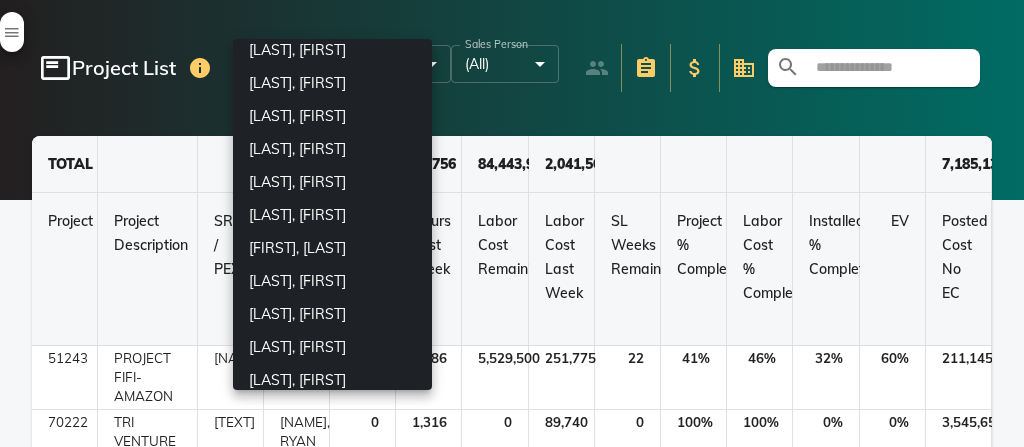 scroll, scrollTop: 1440, scrollLeft: 0, axis: vertical 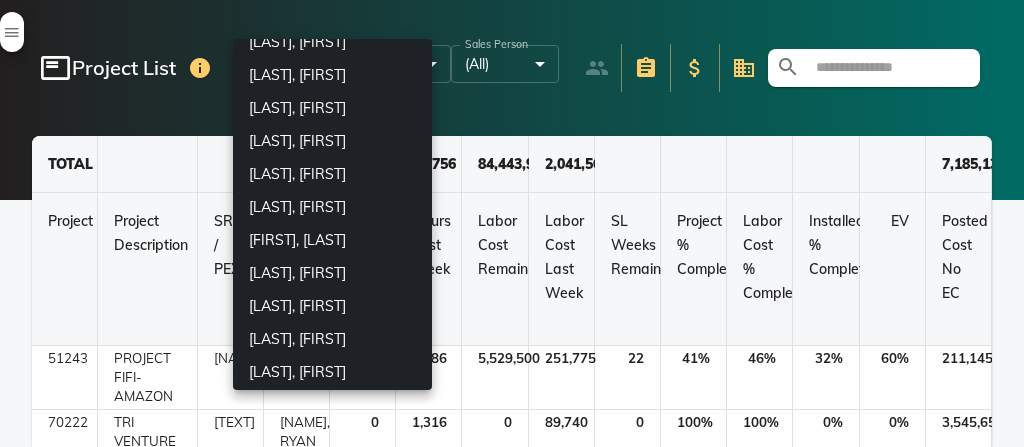 click on "[LAST], [FIRST]" at bounding box center [332, 306] 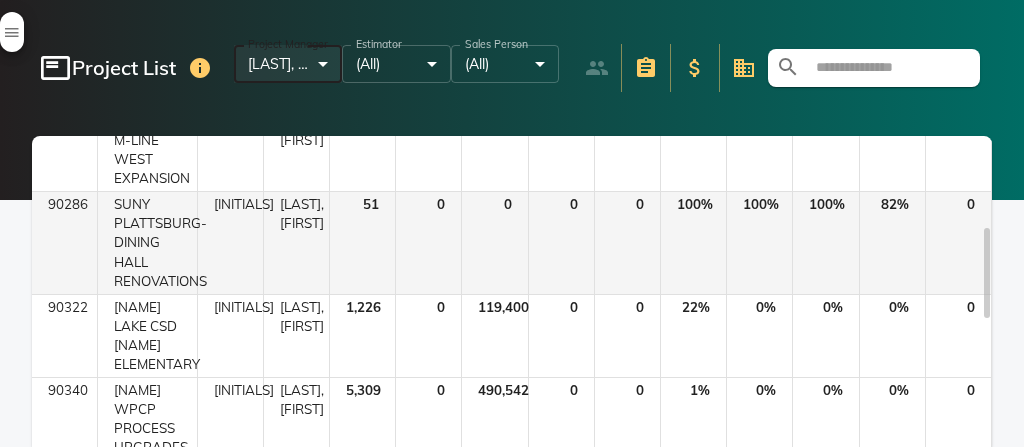 scroll, scrollTop: 160, scrollLeft: 0, axis: vertical 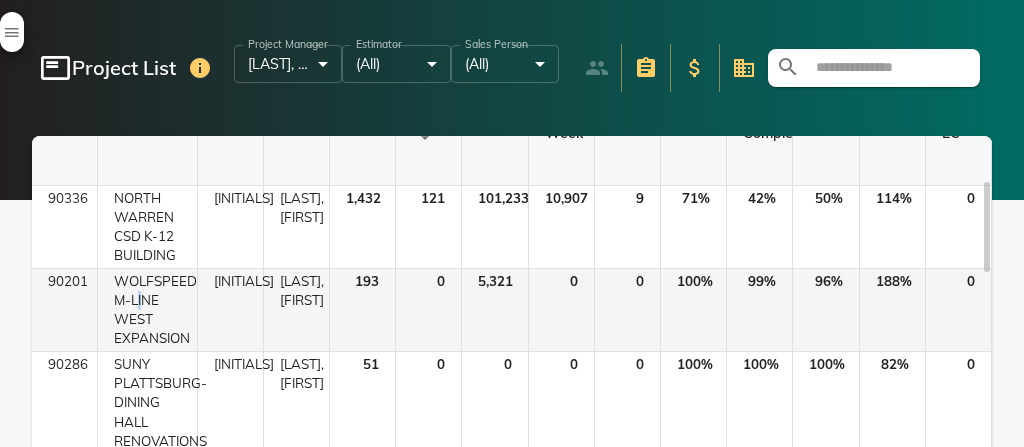 click on "WOLFSPEED M-LINE WEST EXPANSION" at bounding box center [147, 227] 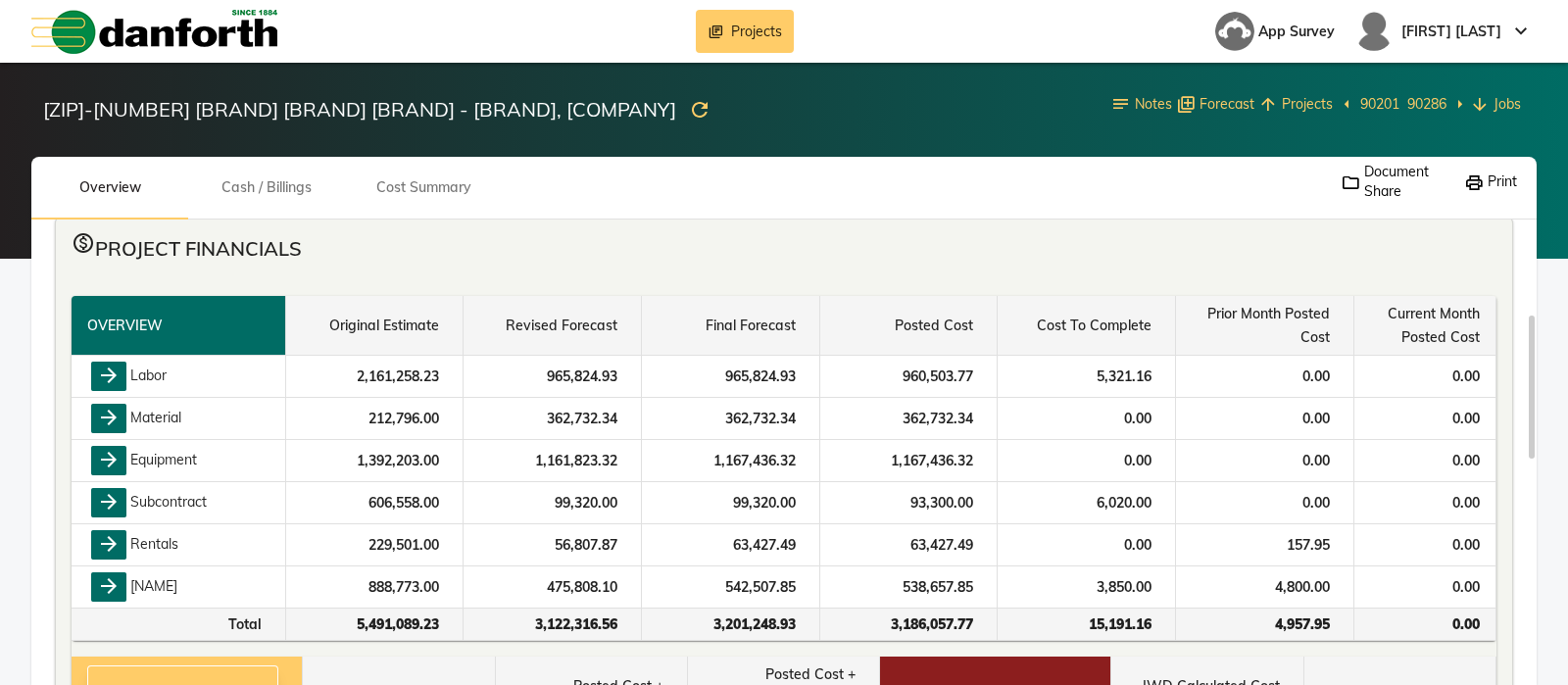scroll, scrollTop: 0, scrollLeft: 0, axis: both 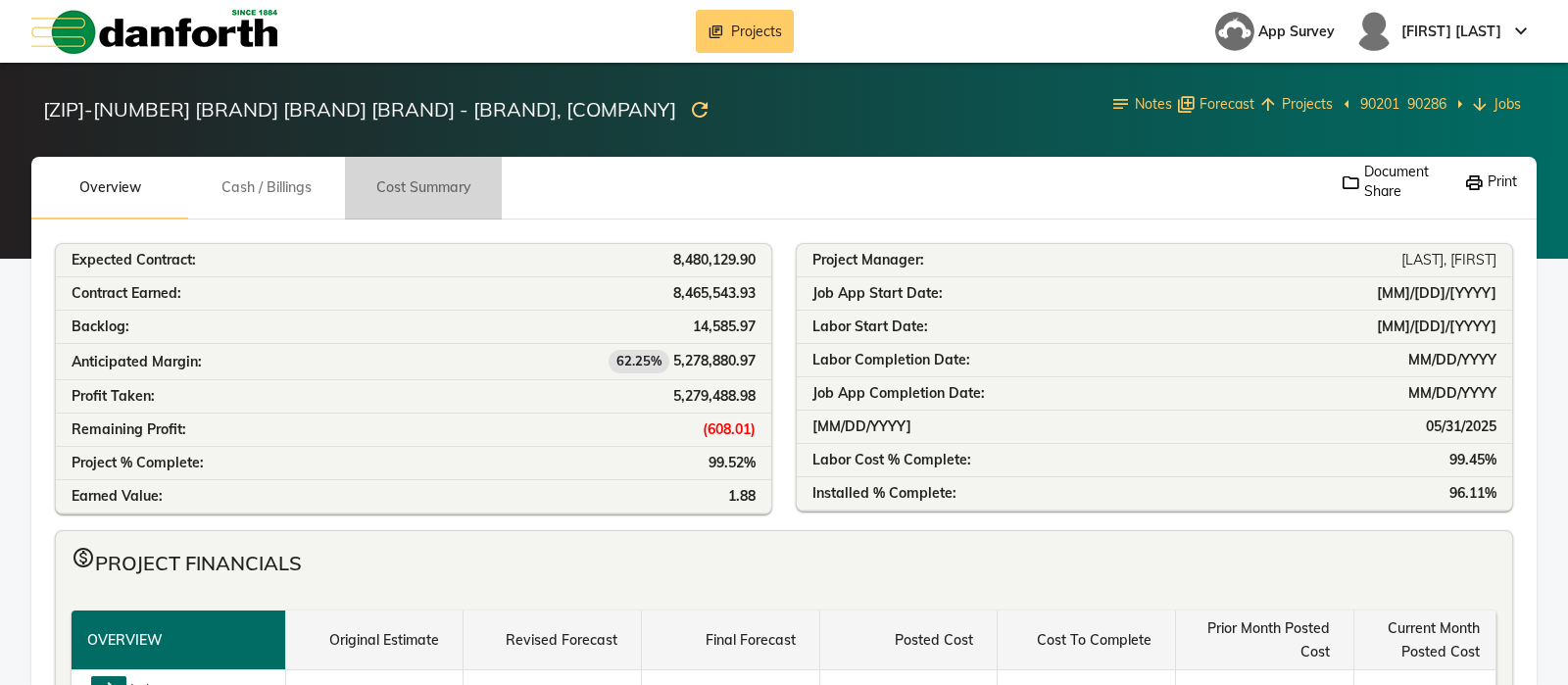 click on "[GENERAL TERM]" at bounding box center (110, 187) 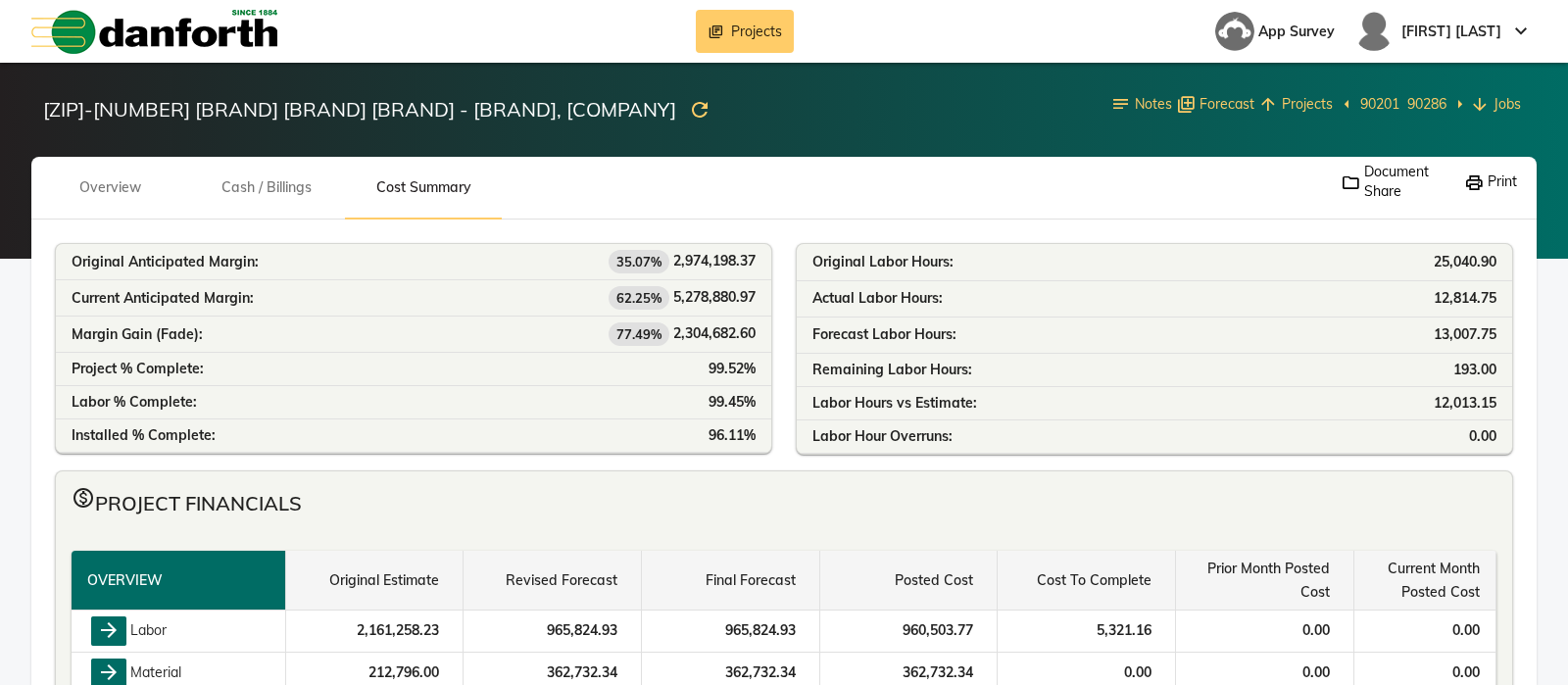 click on "Cash / Billings" at bounding box center (110, 187) 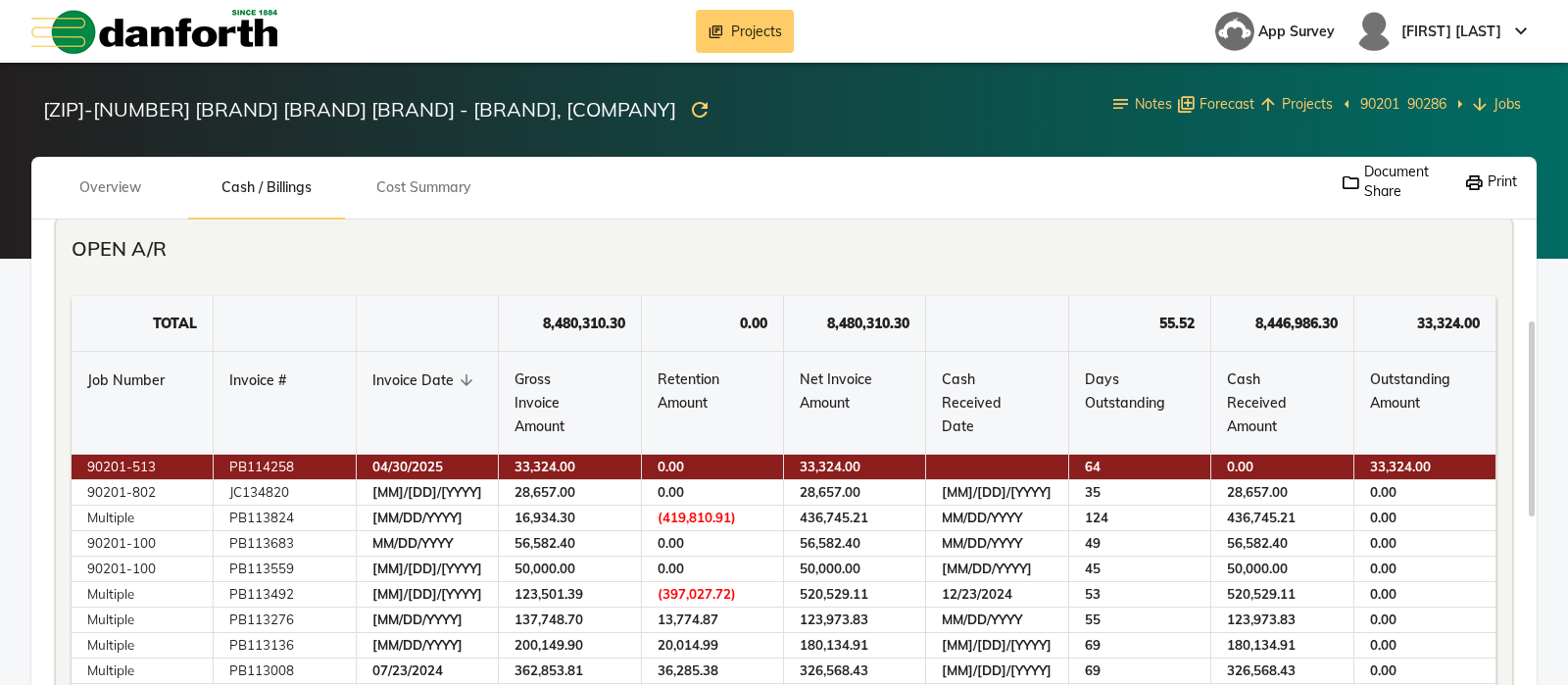 scroll, scrollTop: 367, scrollLeft: 0, axis: vertical 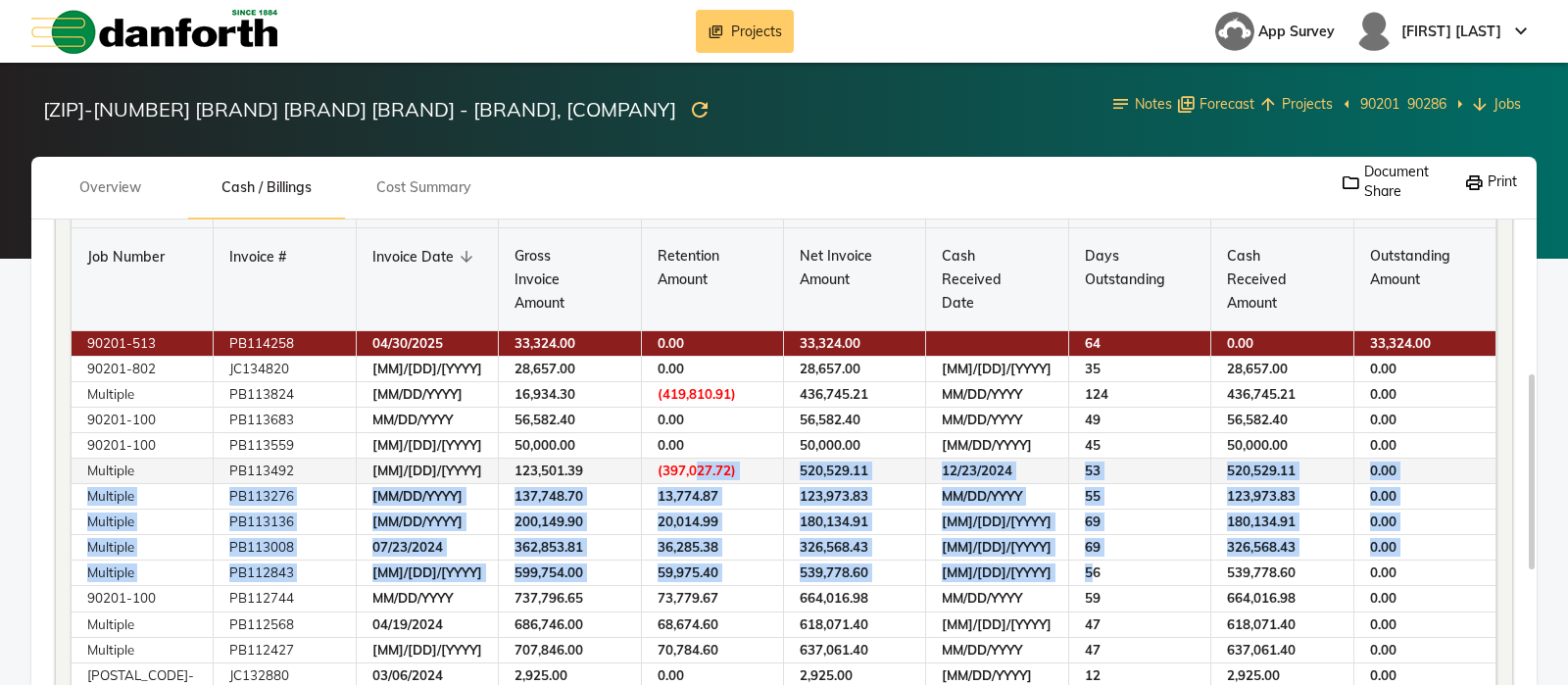 click on "( 397,027.72 )" at bounding box center [712, 344] 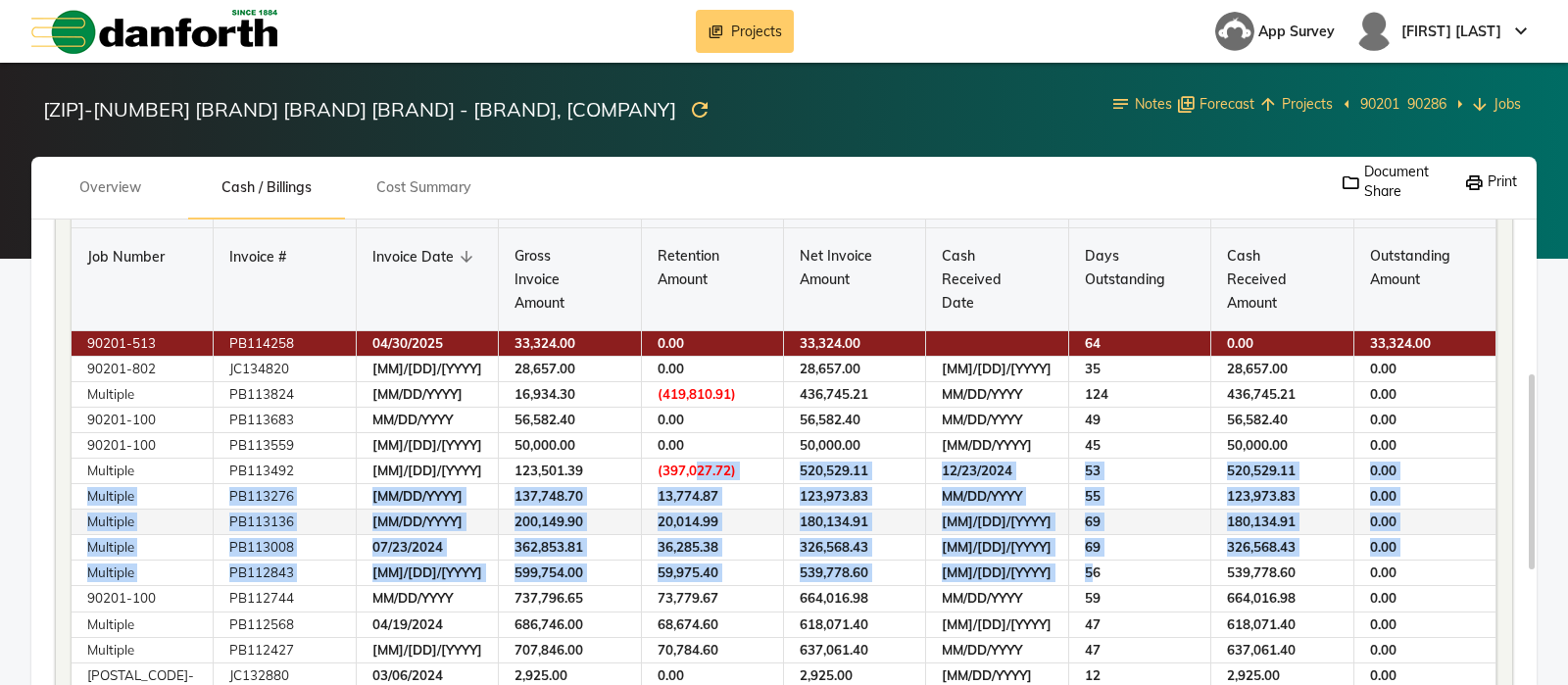 click on "20,014.99" at bounding box center [712, 344] 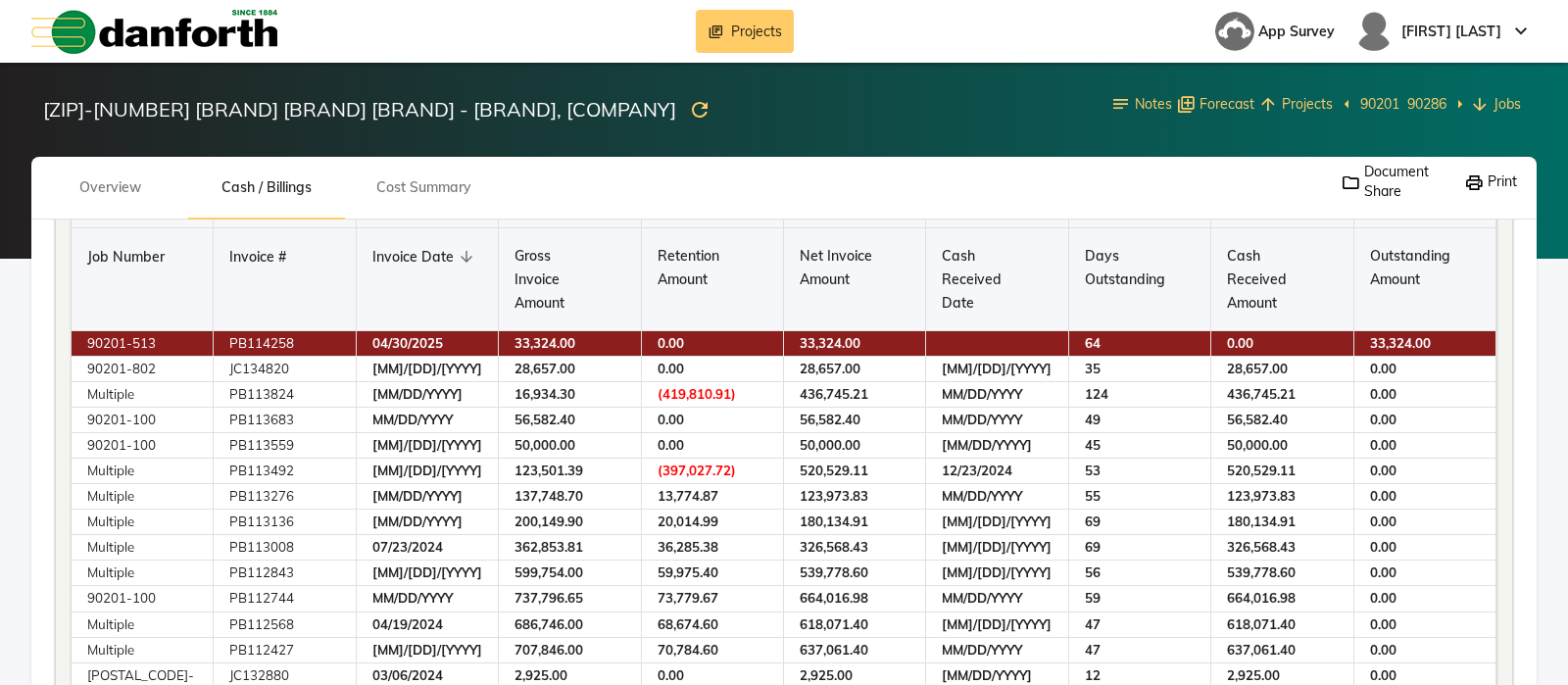 click on "Overview Cash / Billings Cost Summary" at bounding box center (678, 188) 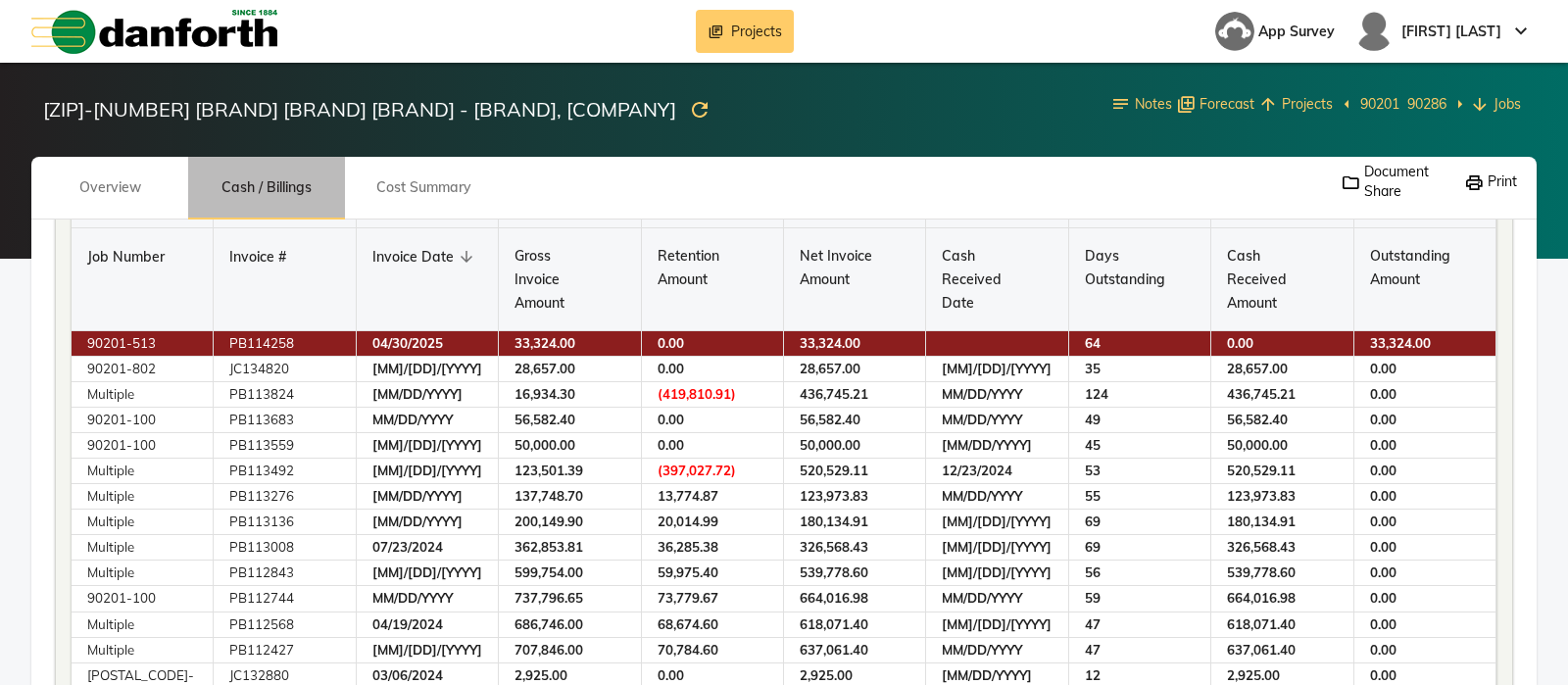 click on "Cash / Billings" at bounding box center [267, 187] 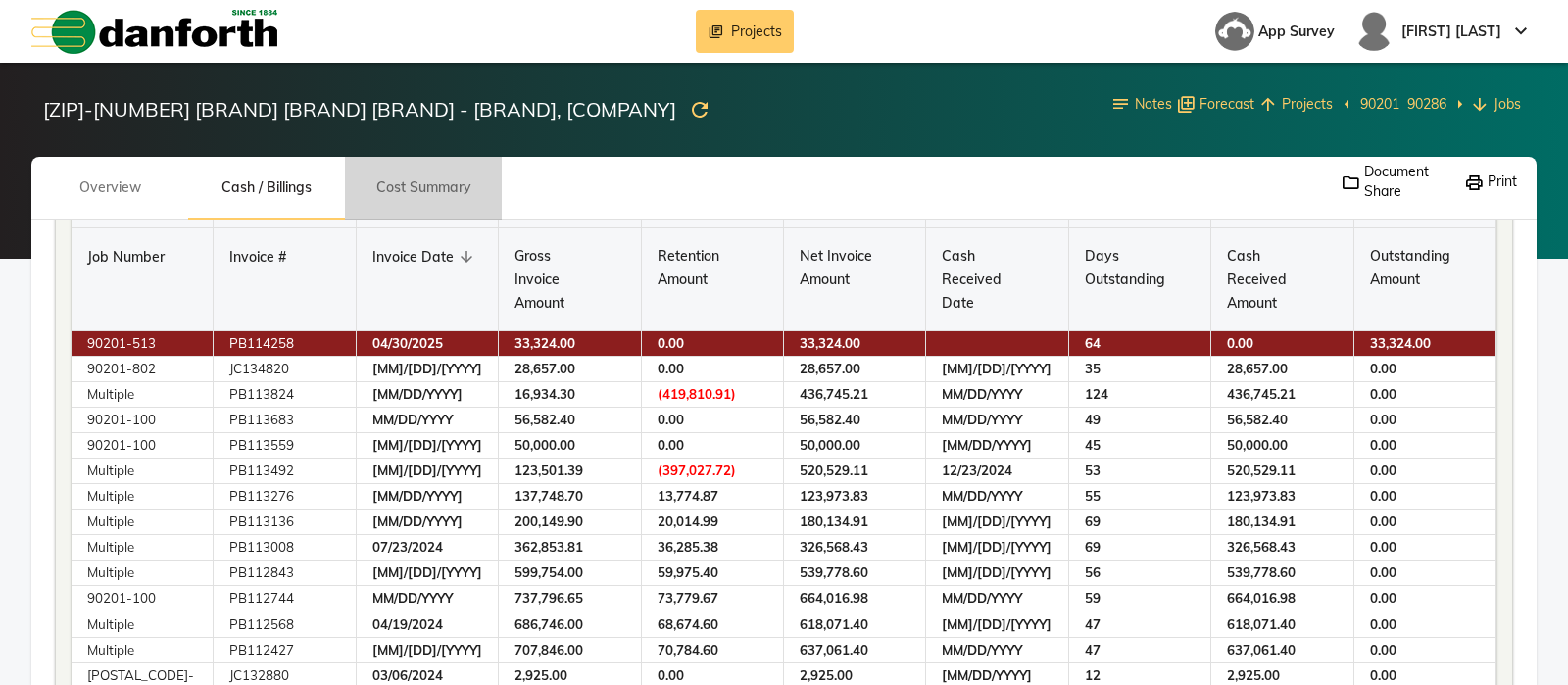 click on "[GENERAL TERM]" at bounding box center (110, 187) 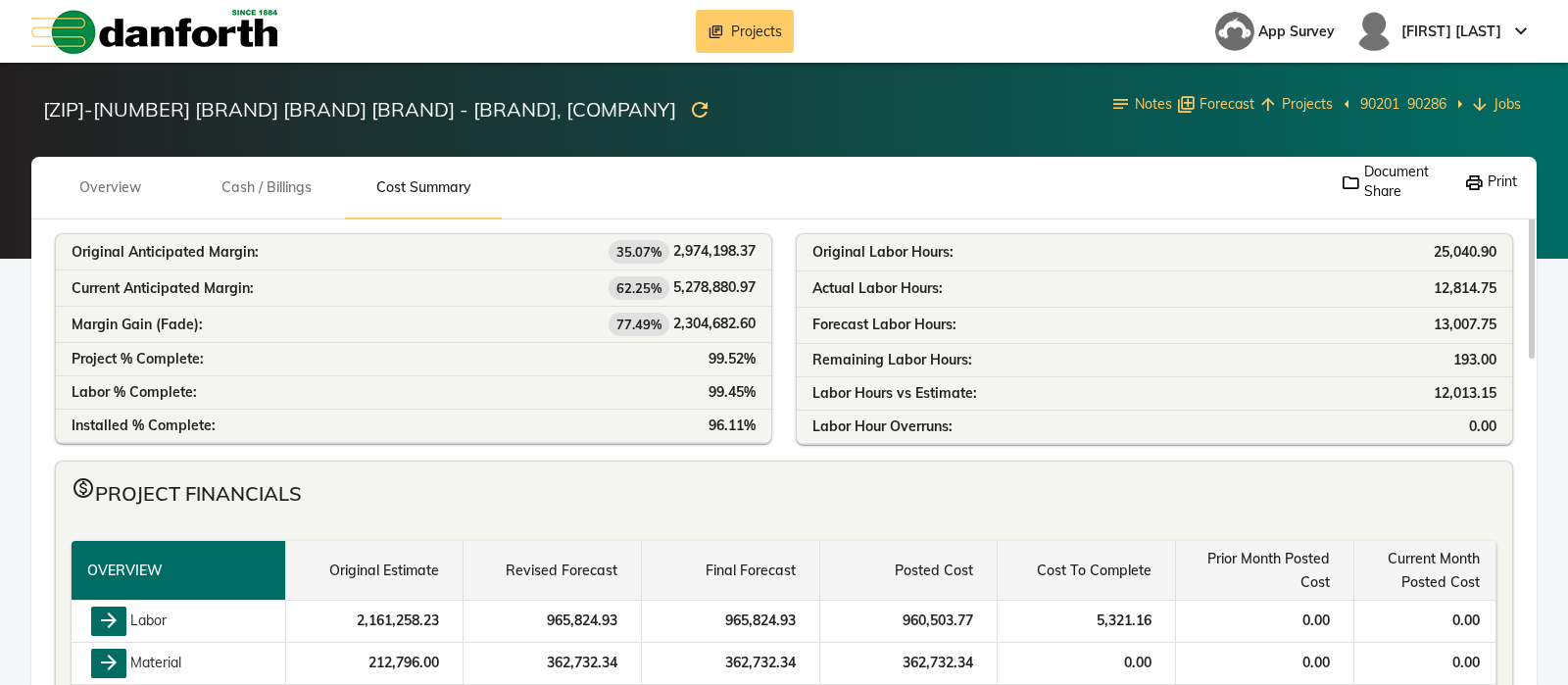 scroll, scrollTop: 0, scrollLeft: 0, axis: both 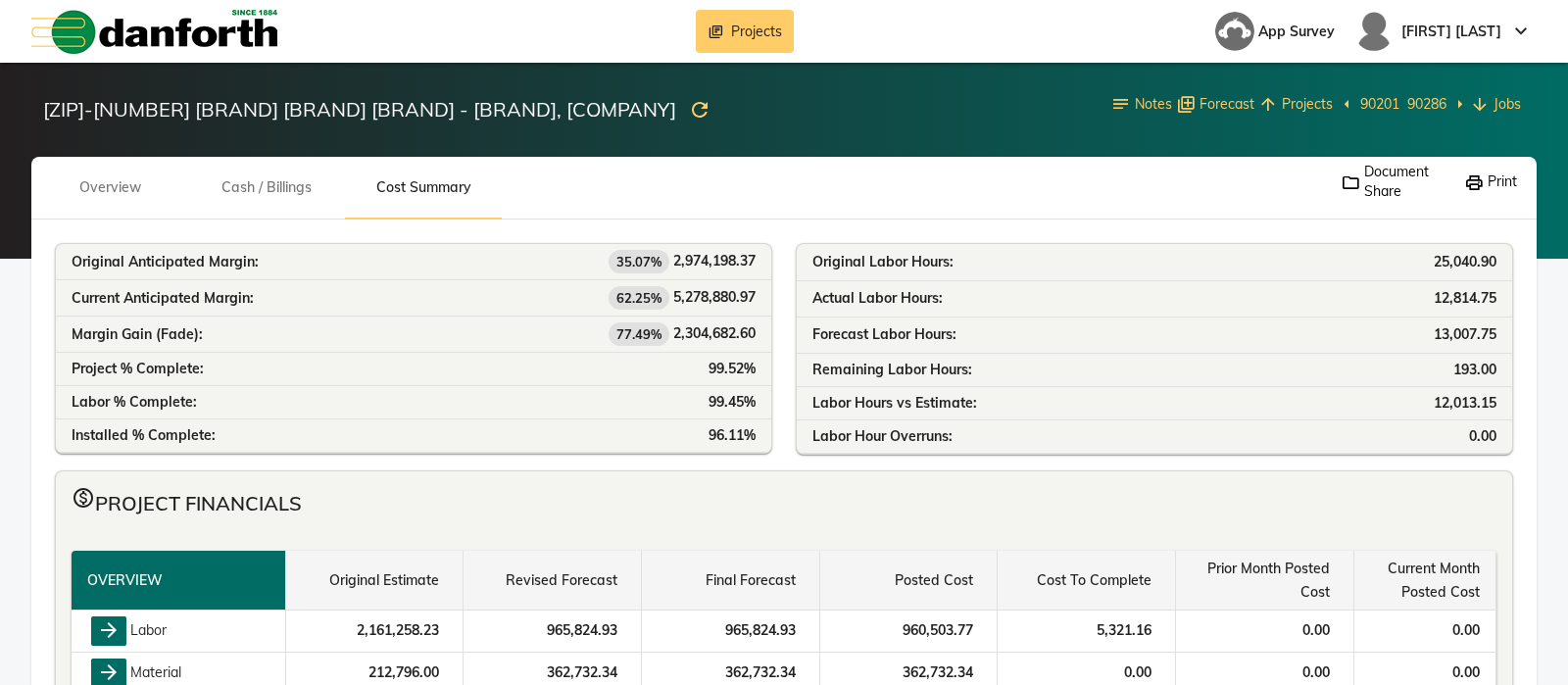 click on "[GENERAL TERM]" at bounding box center [110, 187] 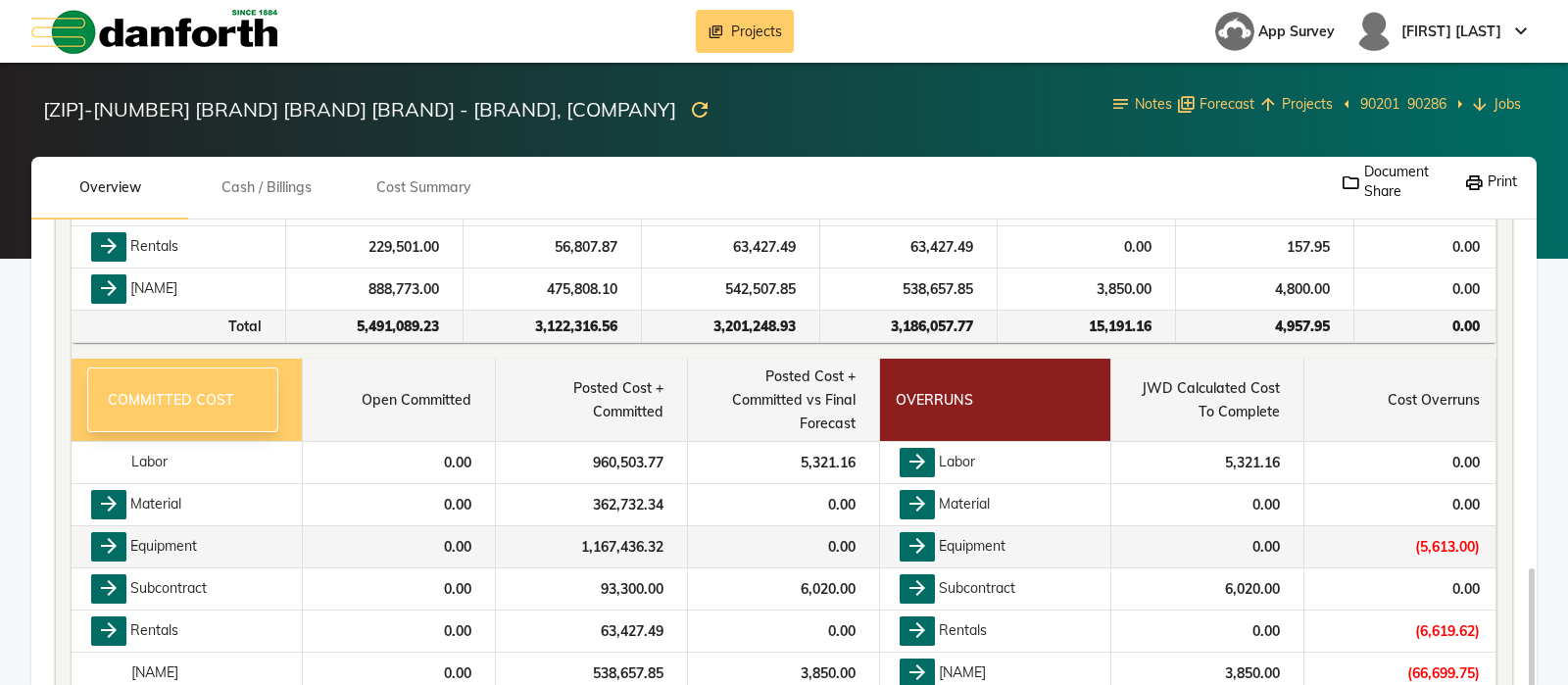 scroll, scrollTop: 735, scrollLeft: 0, axis: vertical 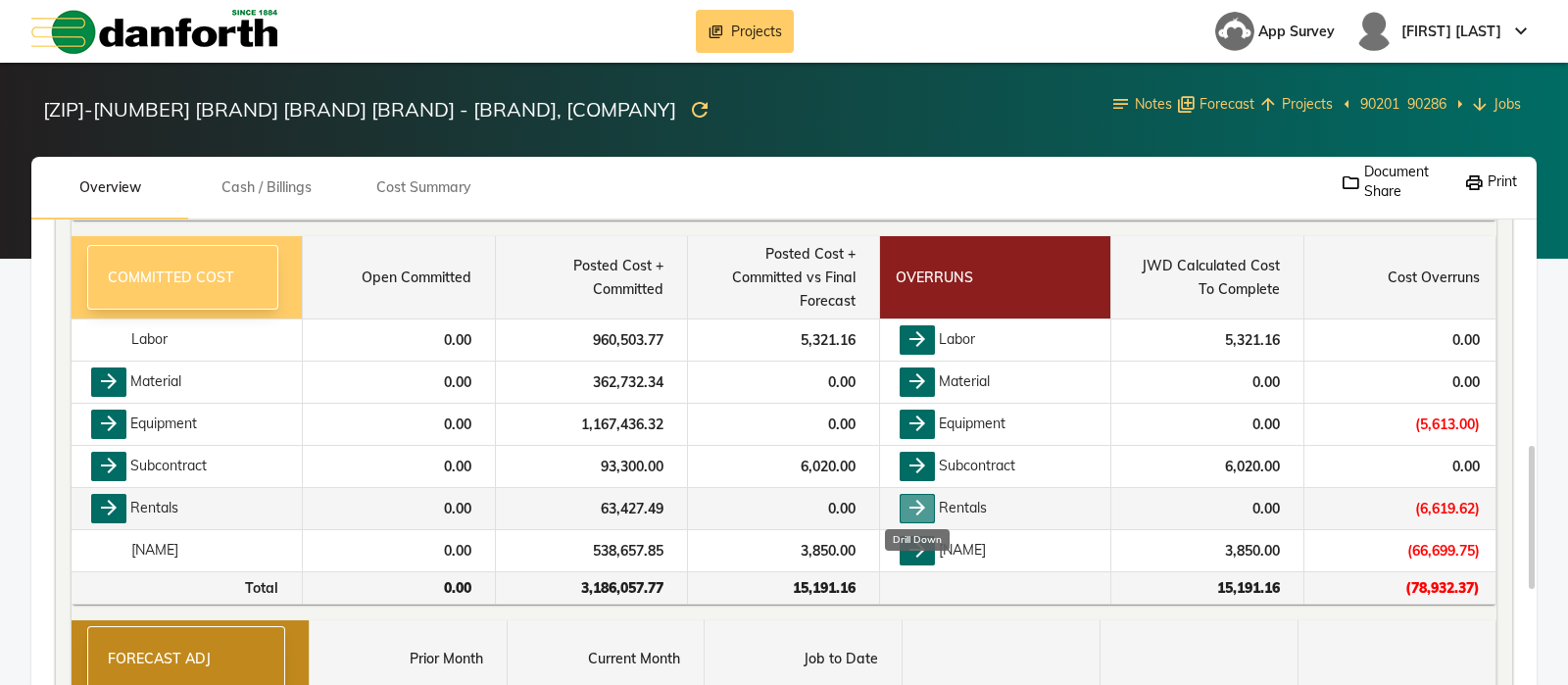 click on "arrow_forward" at bounding box center [917, 509] 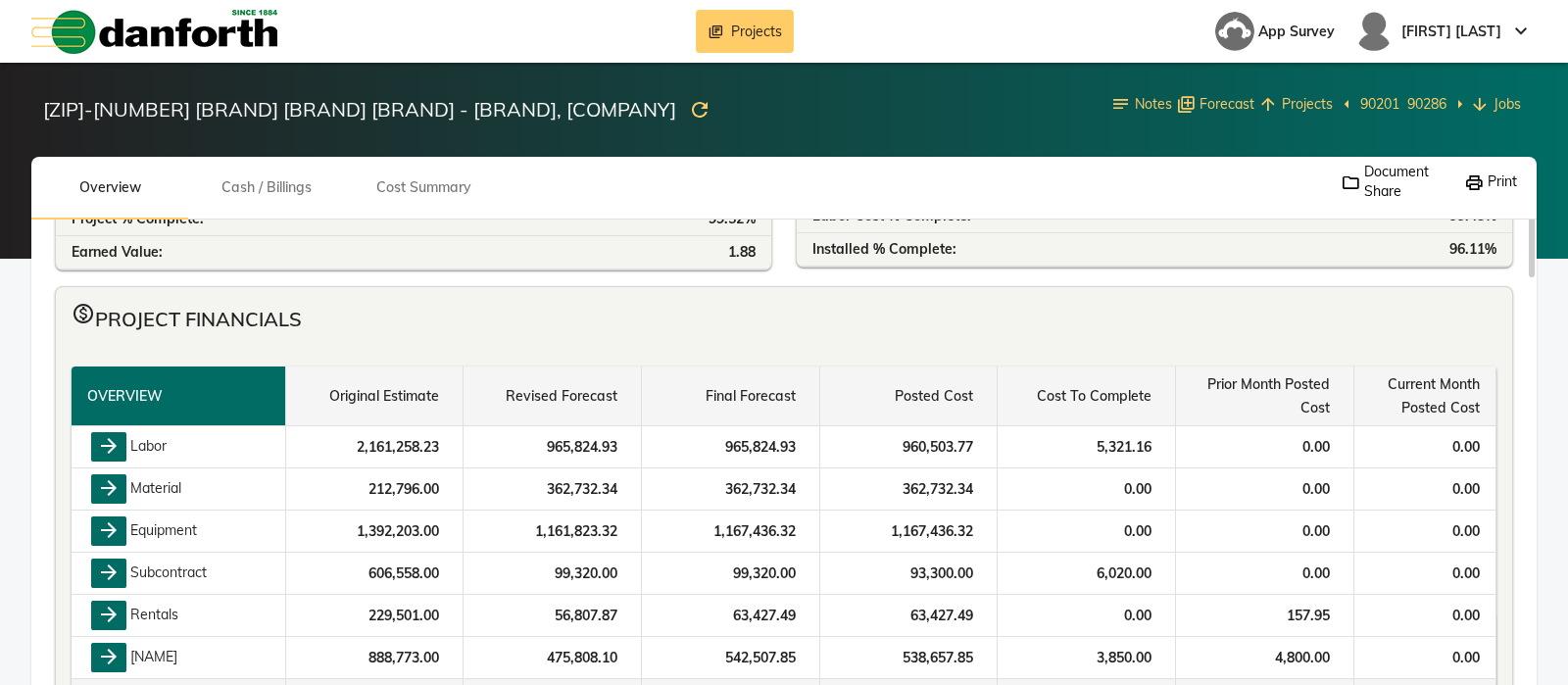 scroll, scrollTop: 367, scrollLeft: 0, axis: vertical 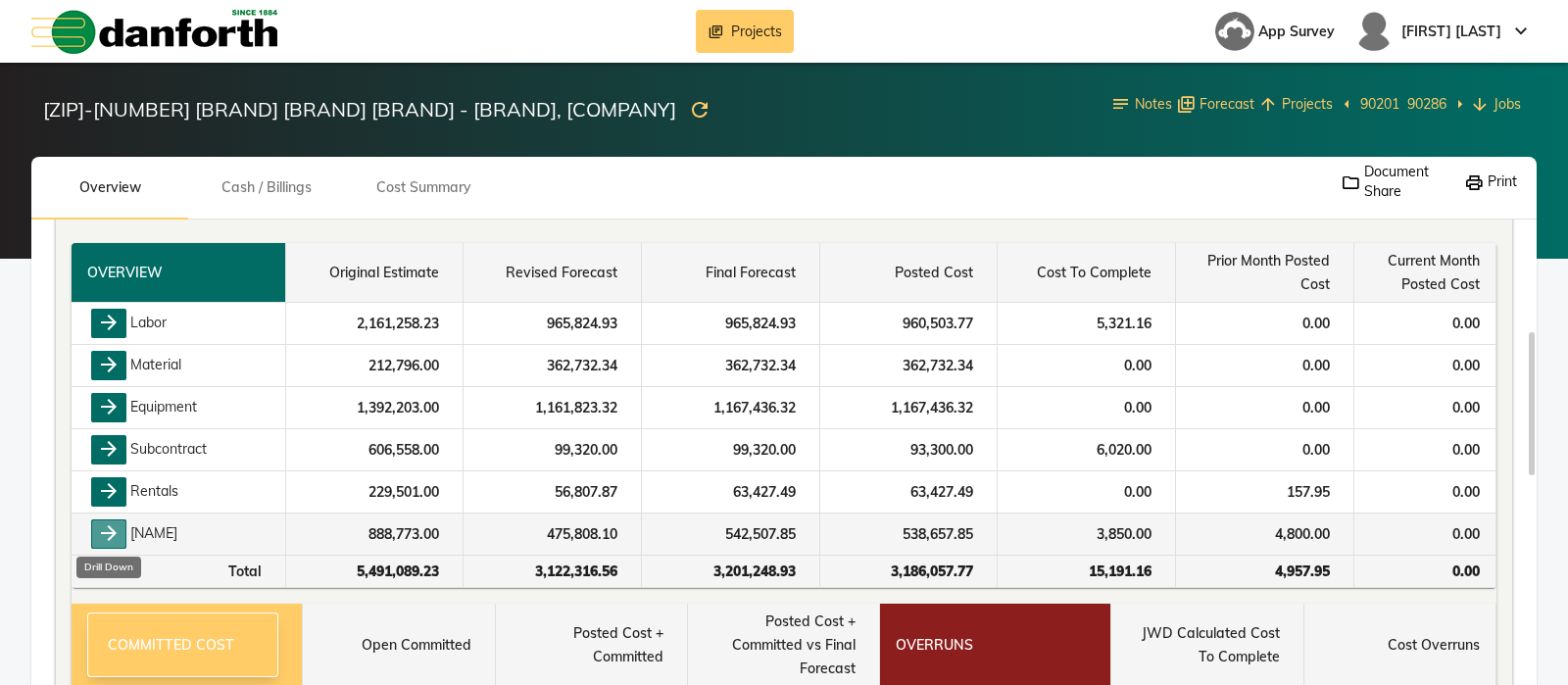 click on "arrow_forward" at bounding box center (109, 534) 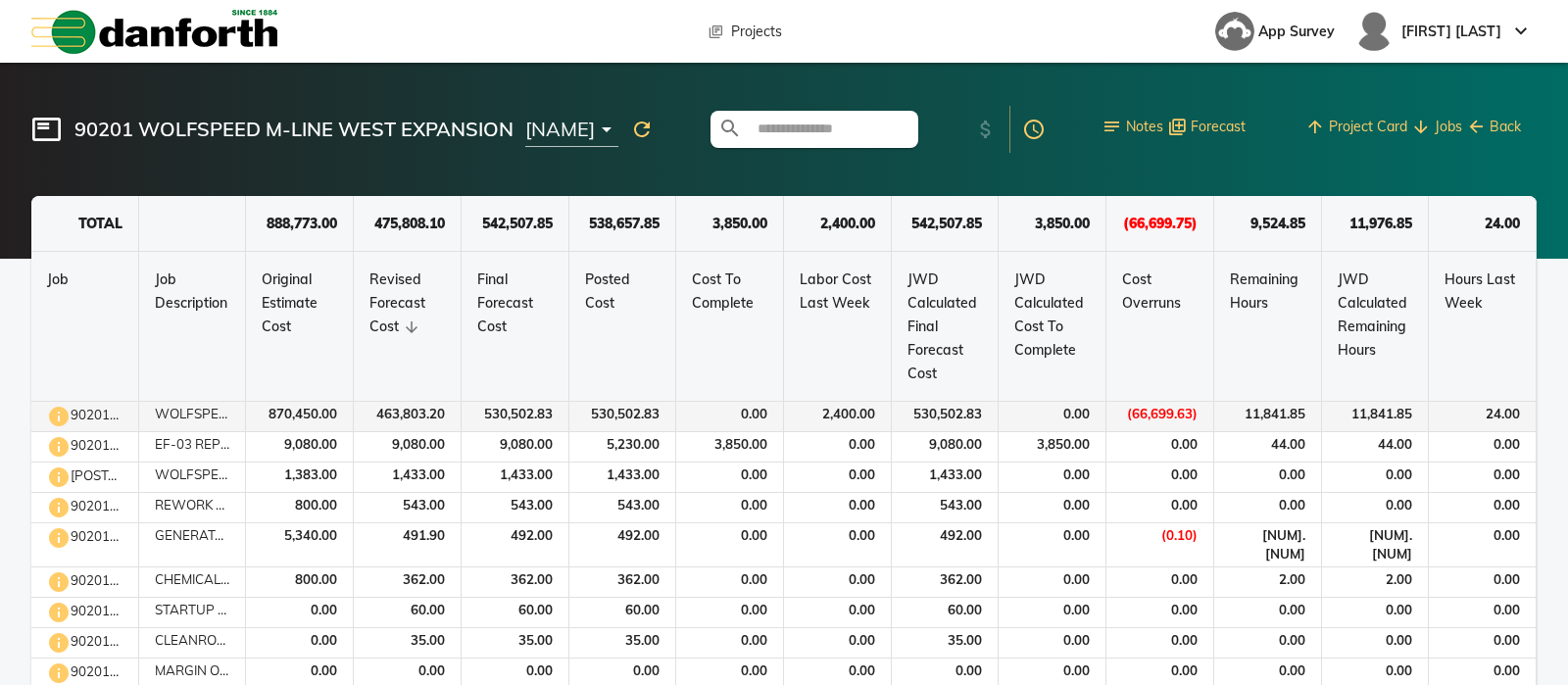 click on "90201-100" at bounding box center (85, 416) 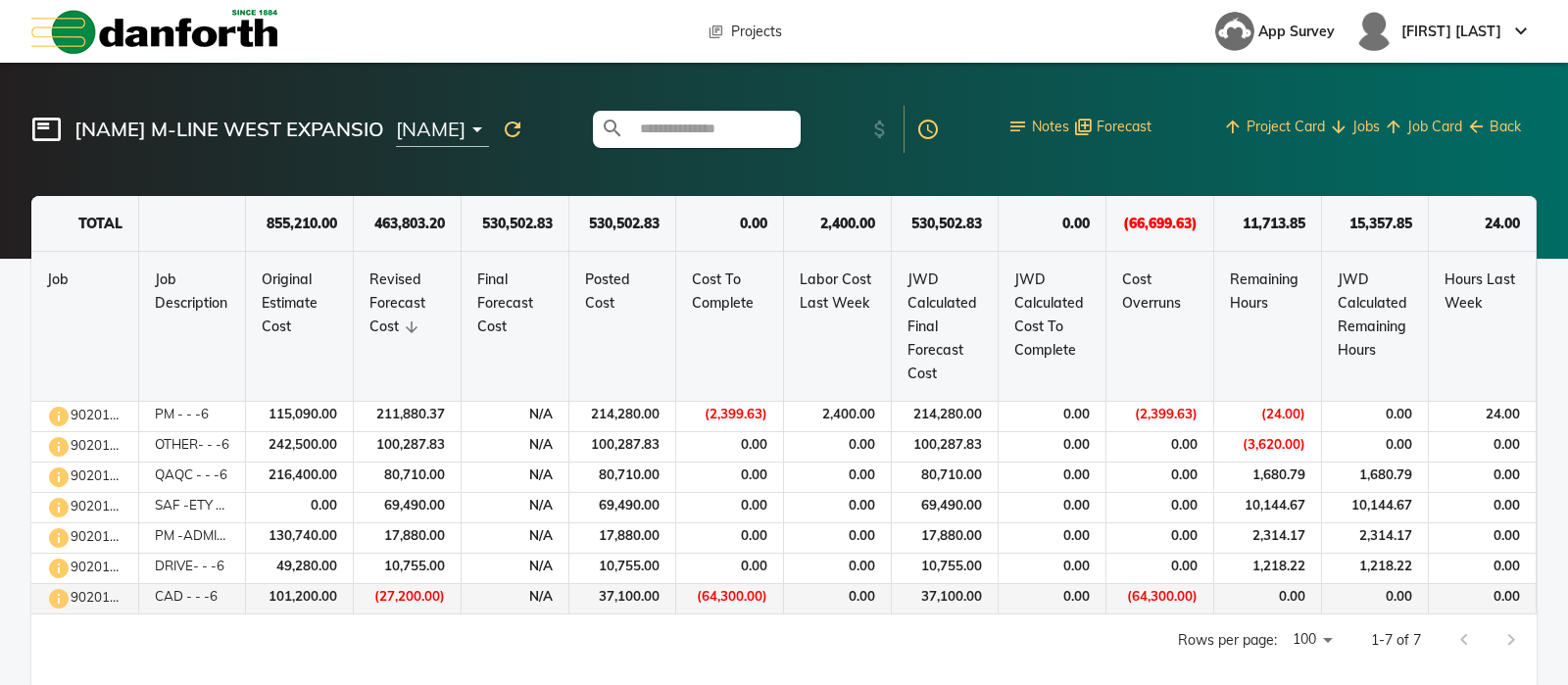 click on "90201-100" at bounding box center [85, 416] 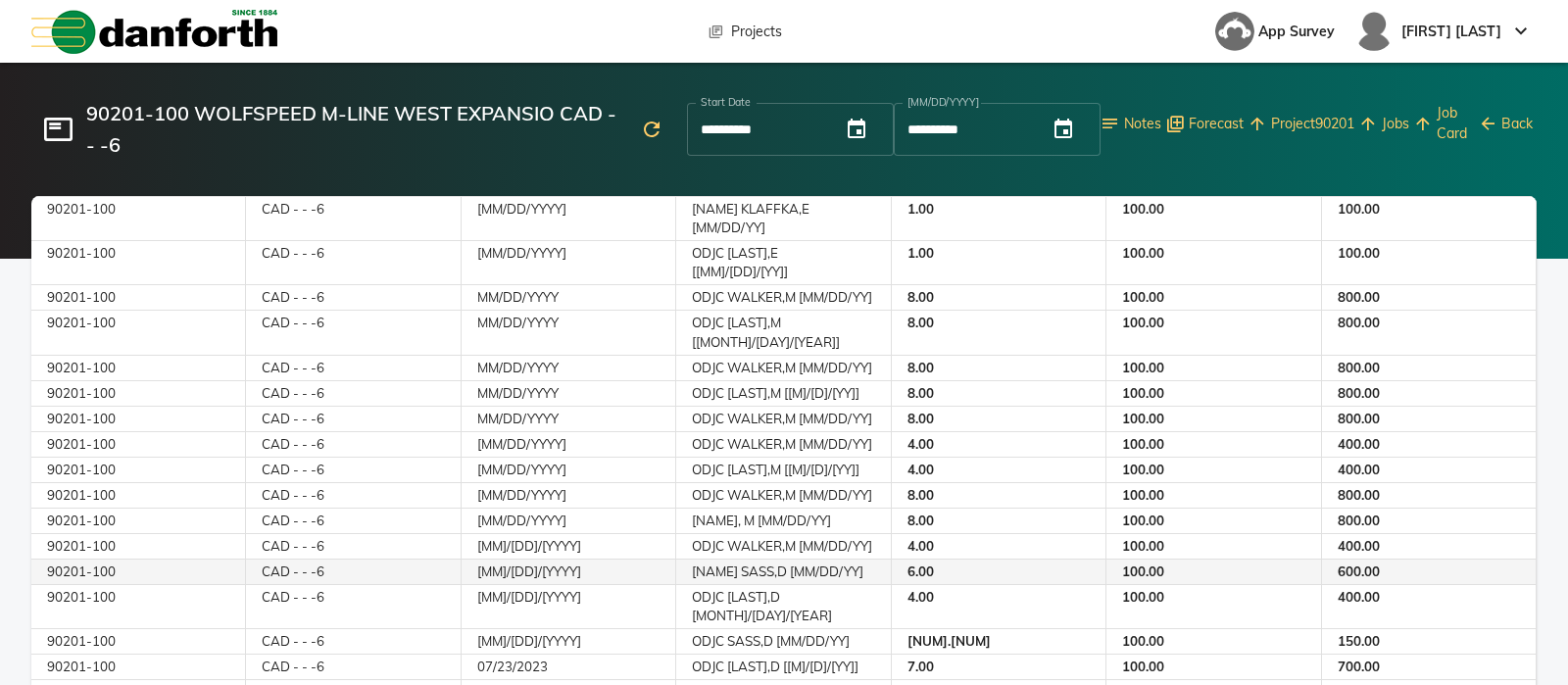 scroll, scrollTop: 0, scrollLeft: 0, axis: both 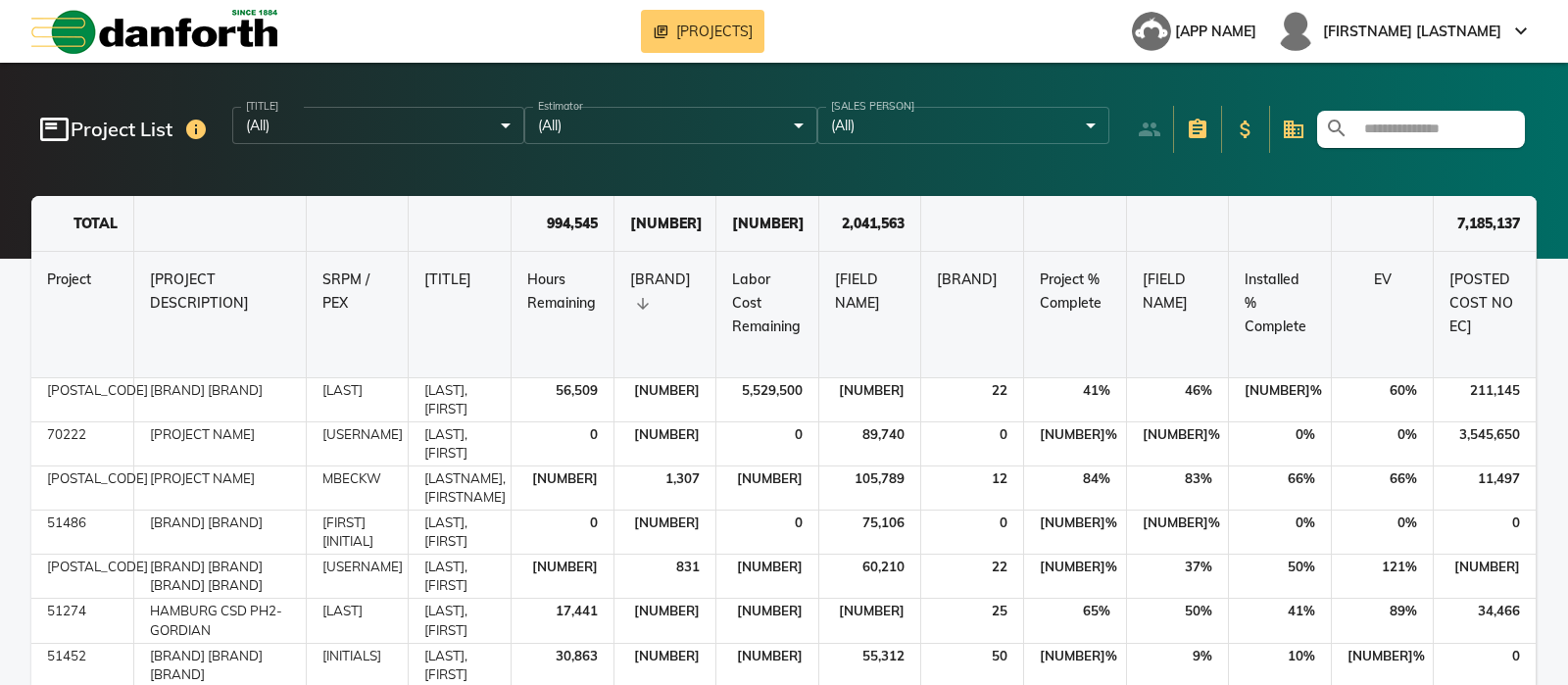 click on "[PROJECT LIST] [PROJECT NAME] [PROJECT MANAGER] [HOURS REMAINING] [HOURS LAST WEEK] [LABOR COST REMAINING] [LABOR COST LAST WEEK] [WEEKS REMAINING] [PROJECT % COMPLETE] [LABOR COST % COMPLETE] [INSTALLED % COMPLETE] [EV POSTED COST] [NO EC] [PROJECT NAME] [PROJECT MANAGER] [HOURS REMAINING] [HOURS LAST WEEK] [LABOR COST REMAINING] [LABOR COST LAST WEEK] [WEEKS REMAINING] [PROJECT % COMPLETE] [LABOR COST % COMPLETE] [INSTALLED % COMPLETE] [EV POSTED COST] [NO EC] [PROJECT NAME] [PROJECT MANAGER] [HOURS REMAINING] [HOURS LAST WEEK] [LABOR COST REMAINING] [LABOR COST LAST WEEK]" at bounding box center (784, 342) 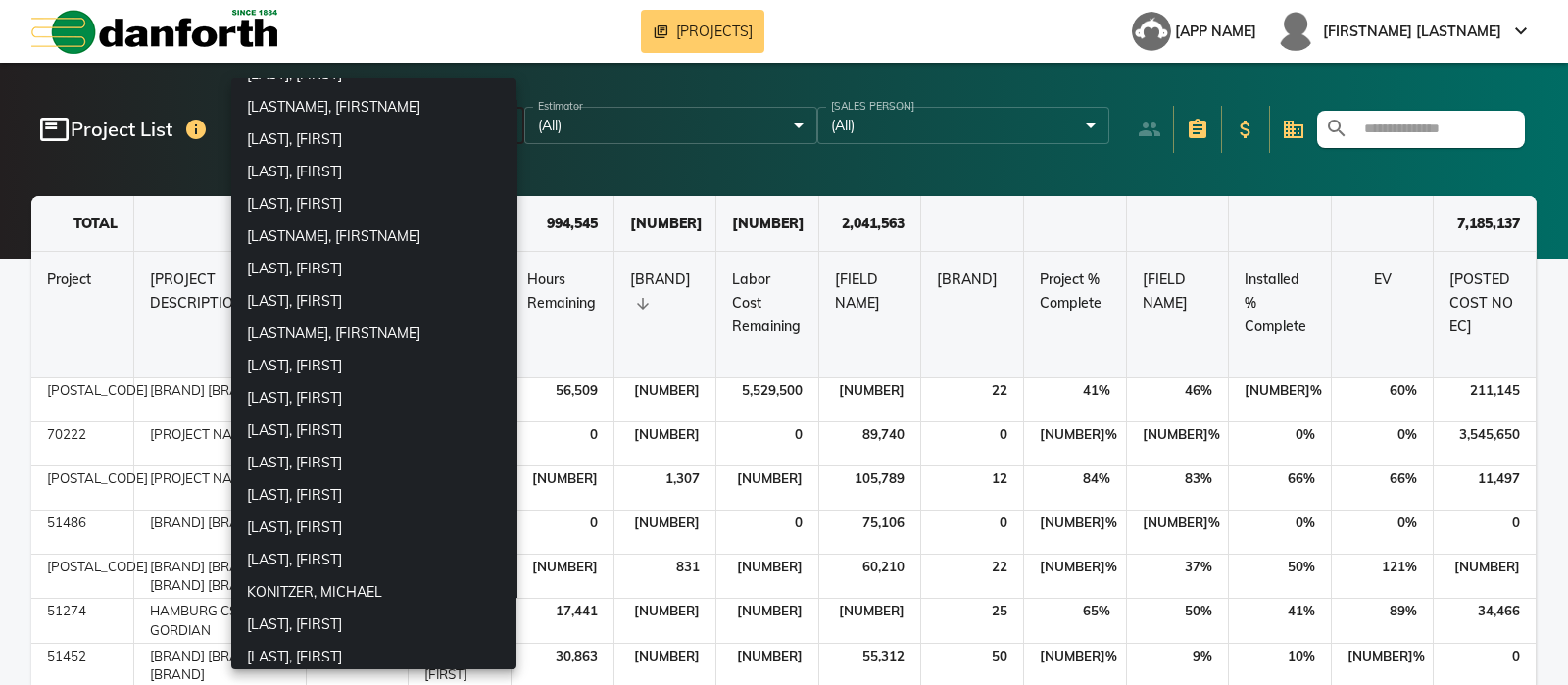 scroll, scrollTop: 1225, scrollLeft: 0, axis: vertical 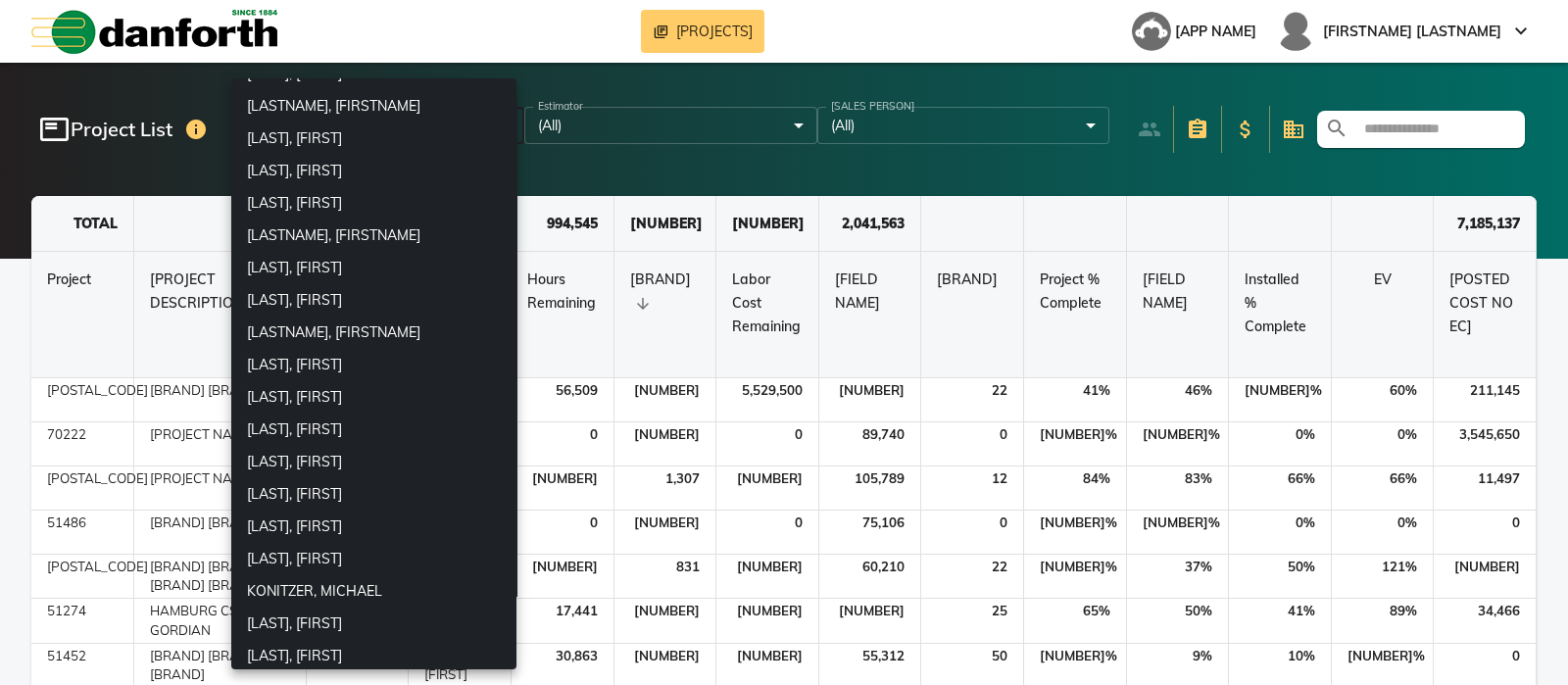 click on "[LAST], [FIRST]" at bounding box center [373, 526] 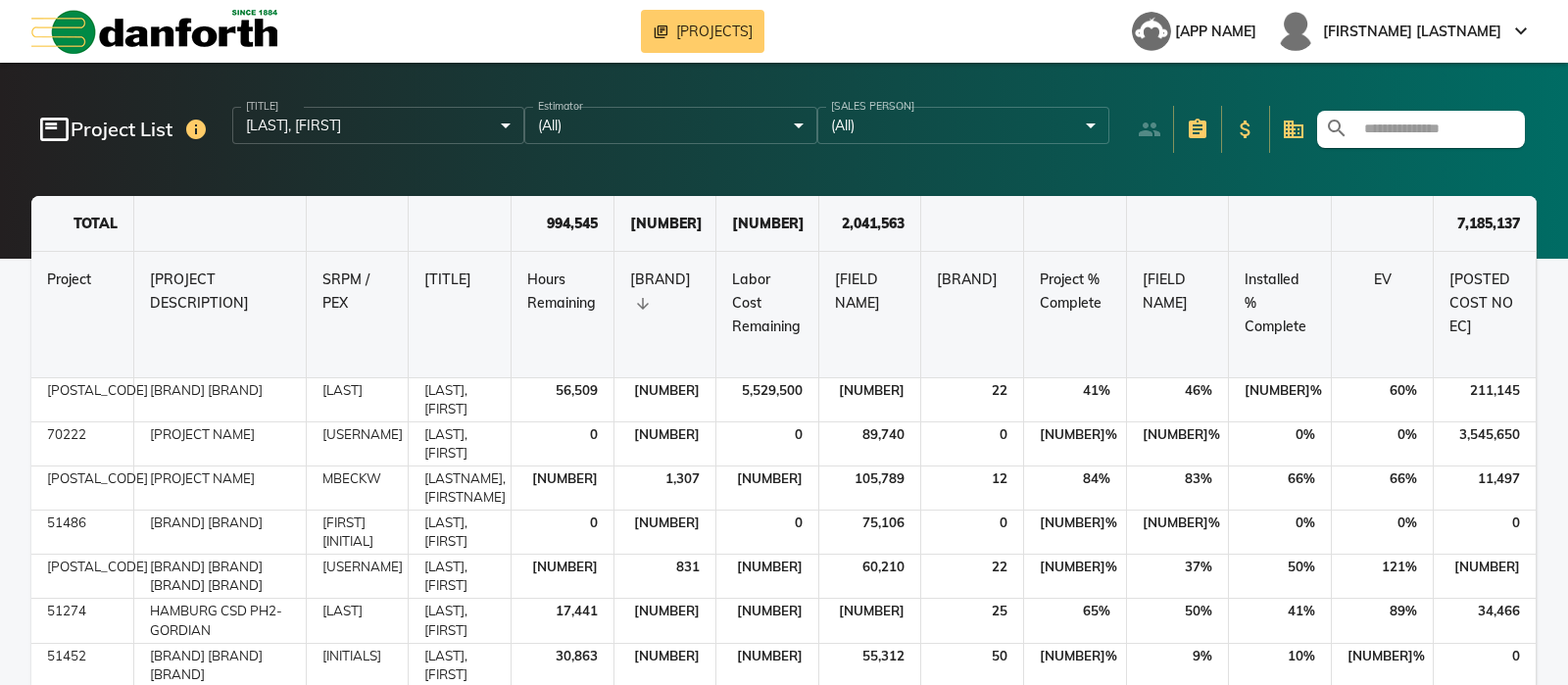 click on "[LAST], [FIRST]" at bounding box center [338, 351] 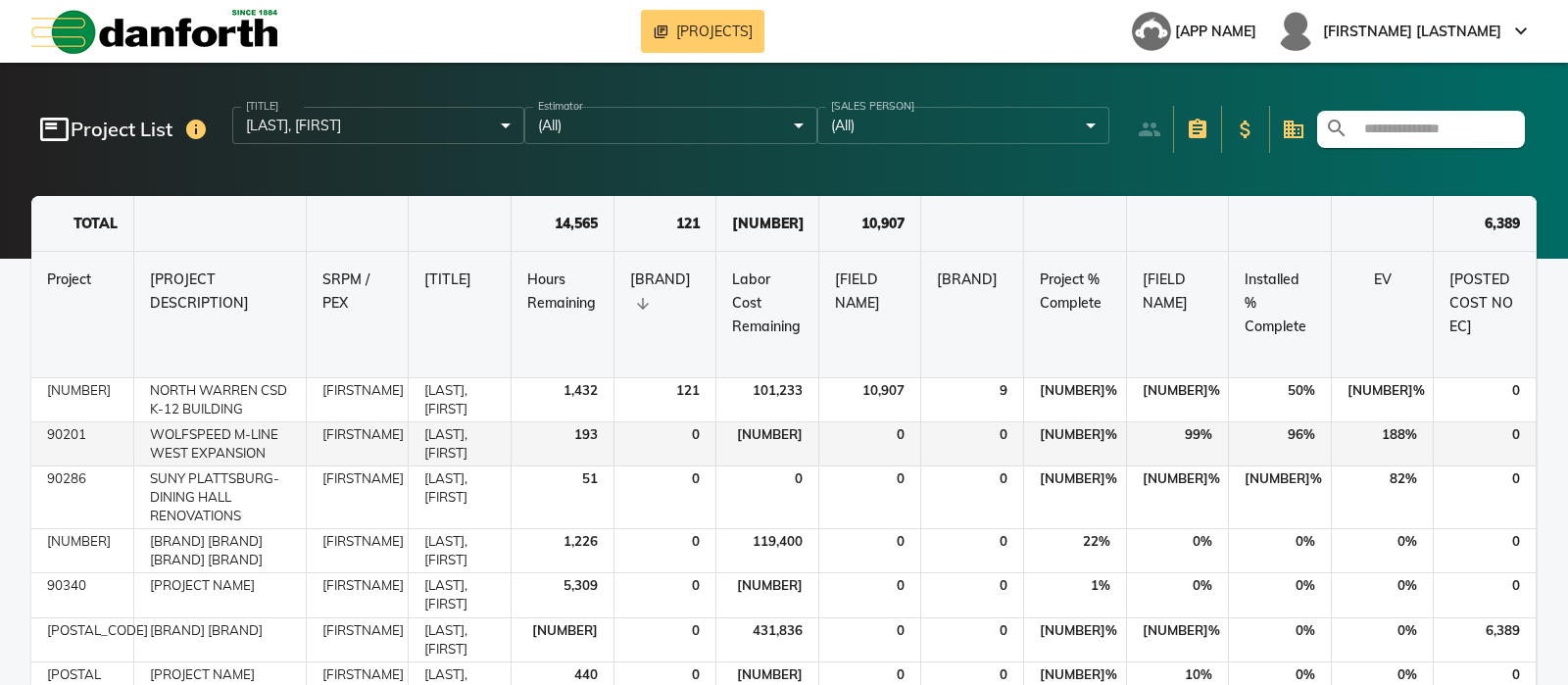 click on "WOLFSPEED M-LINE WEST EXPANSION" at bounding box center [220, 400] 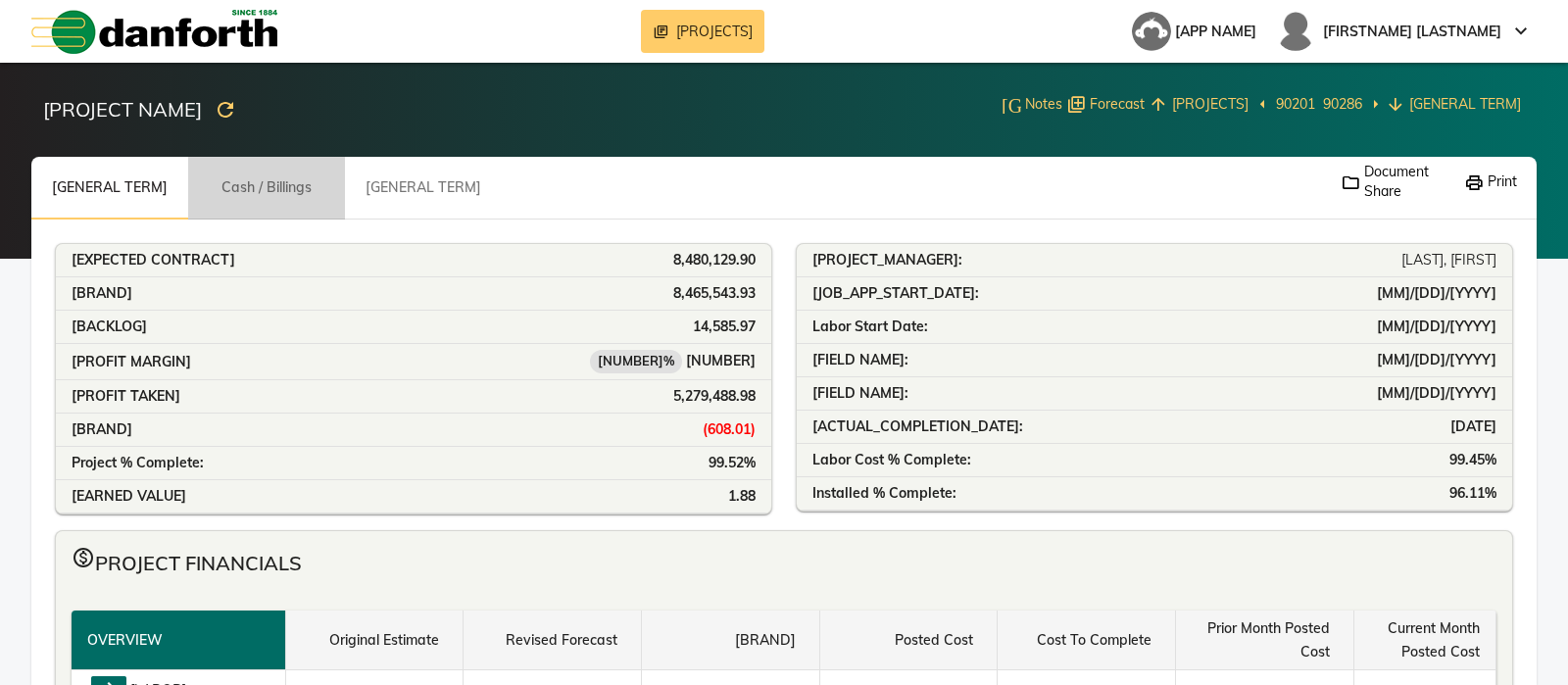 click on "Cash / Billings" at bounding box center (110, 187) 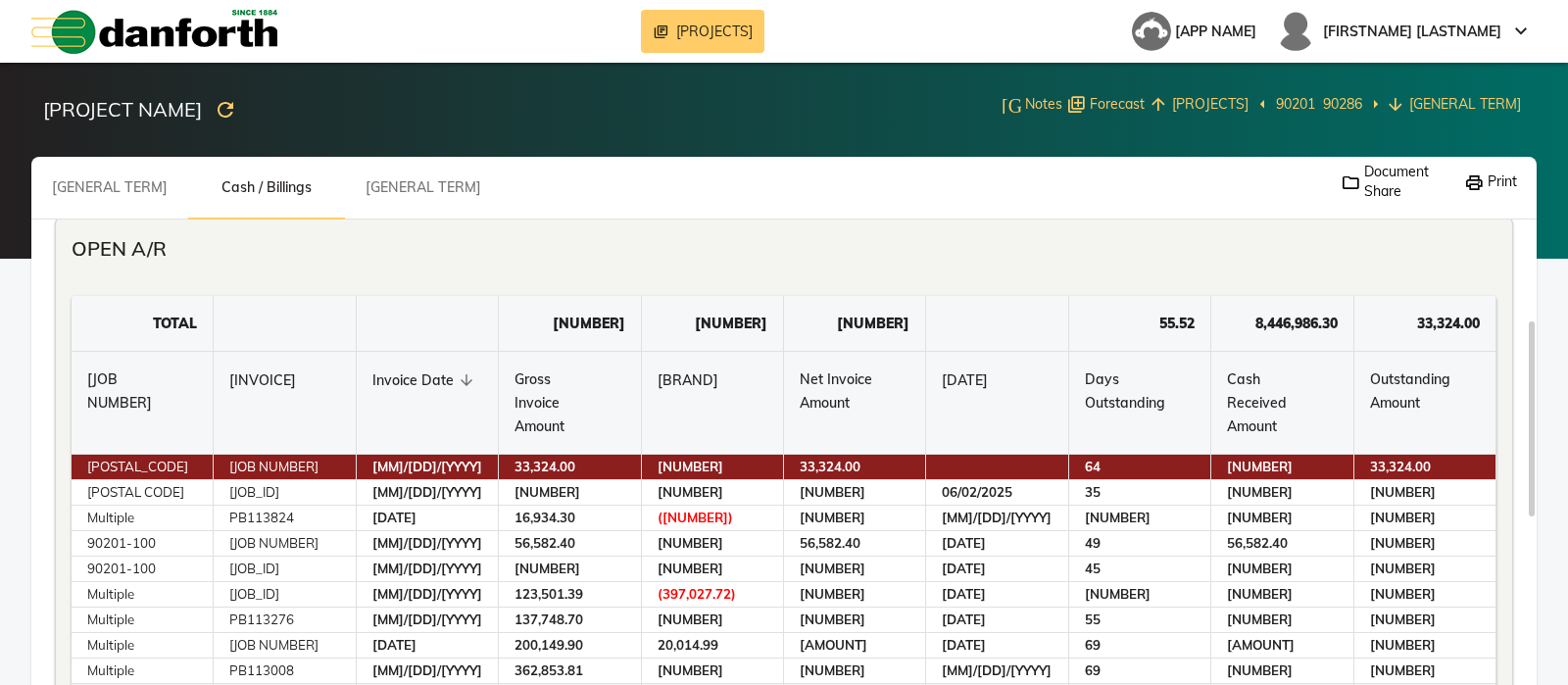 scroll, scrollTop: 367, scrollLeft: 0, axis: vertical 